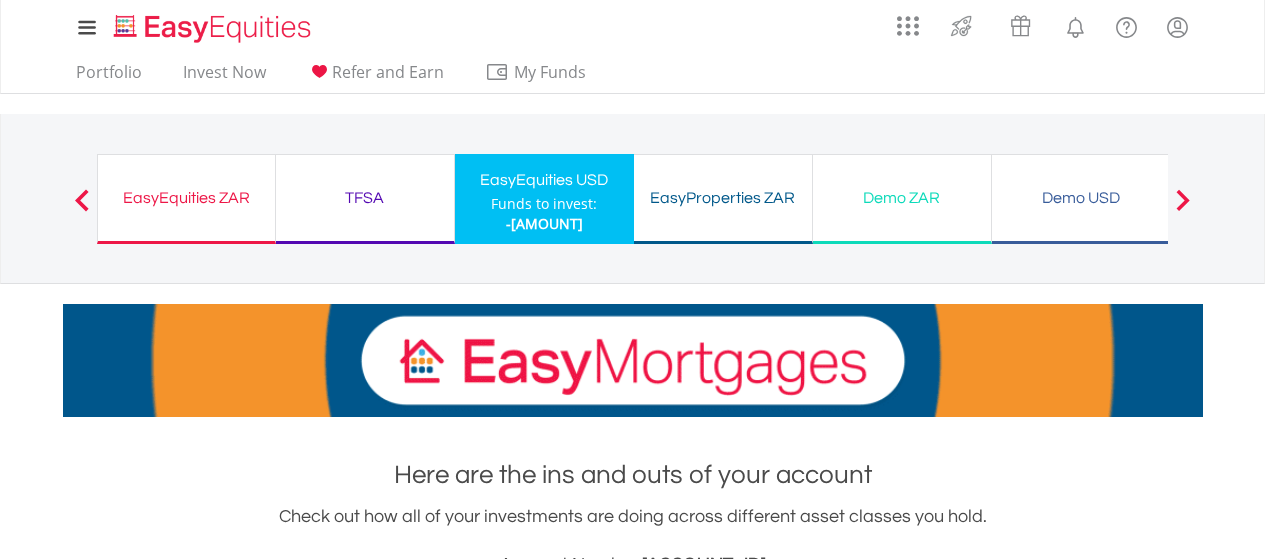 scroll, scrollTop: 0, scrollLeft: 0, axis: both 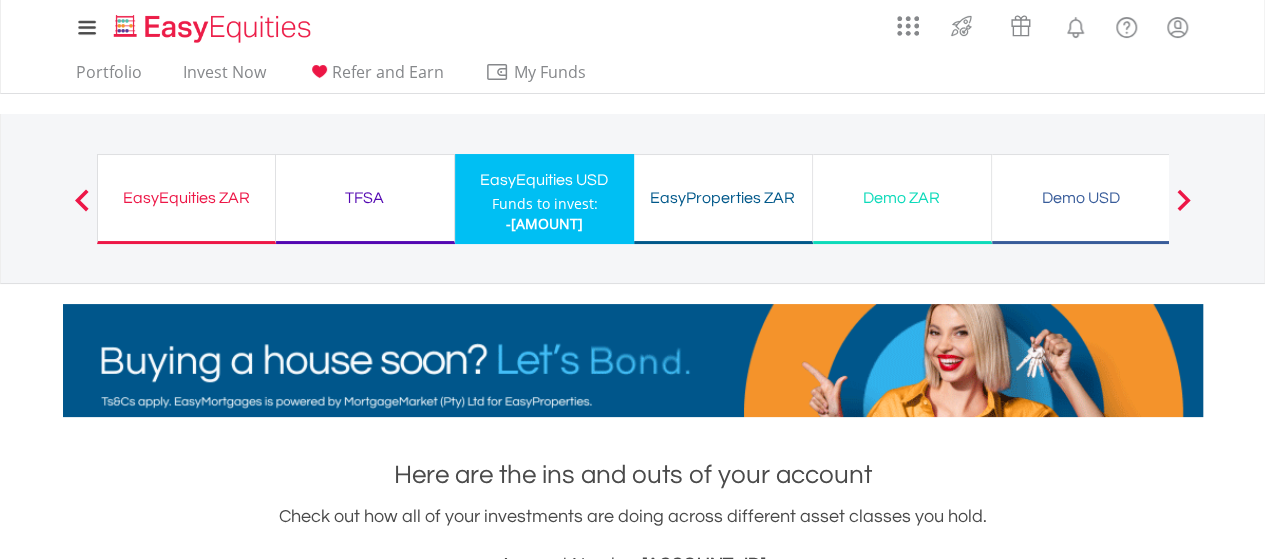 click on "TFSA" at bounding box center (365, 198) 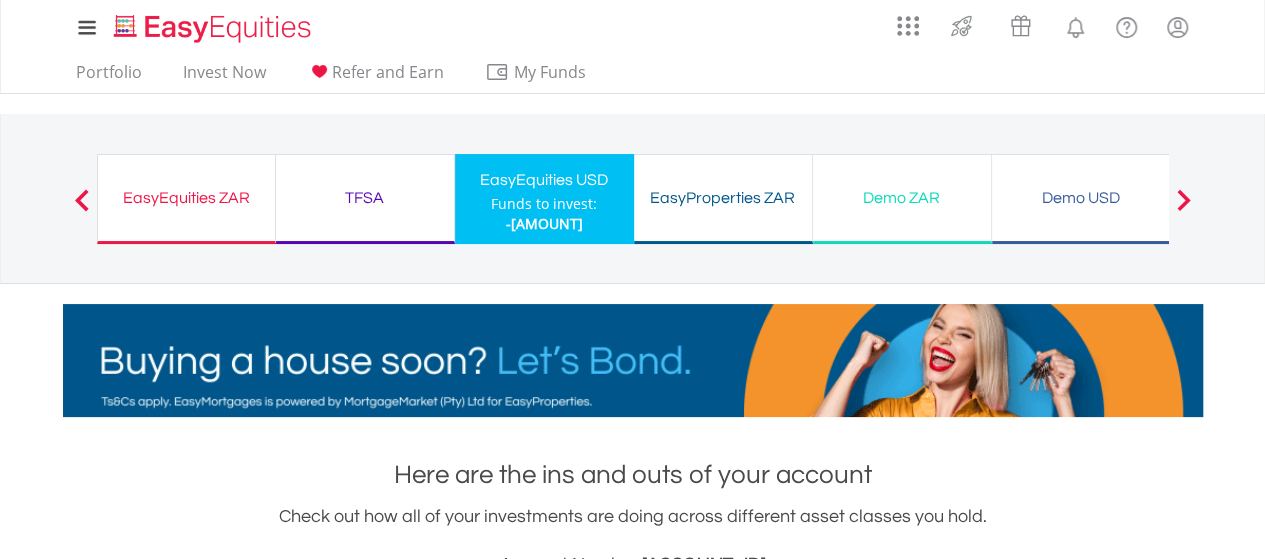 click on "EasyEquities ZAR" at bounding box center (186, 198) 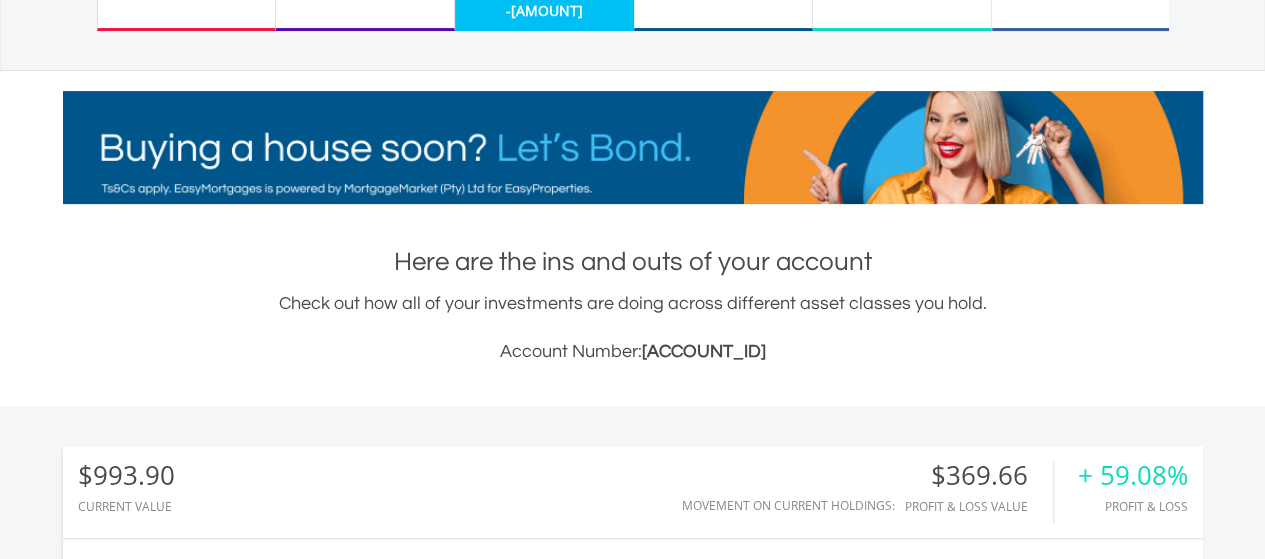 scroll, scrollTop: 100, scrollLeft: 0, axis: vertical 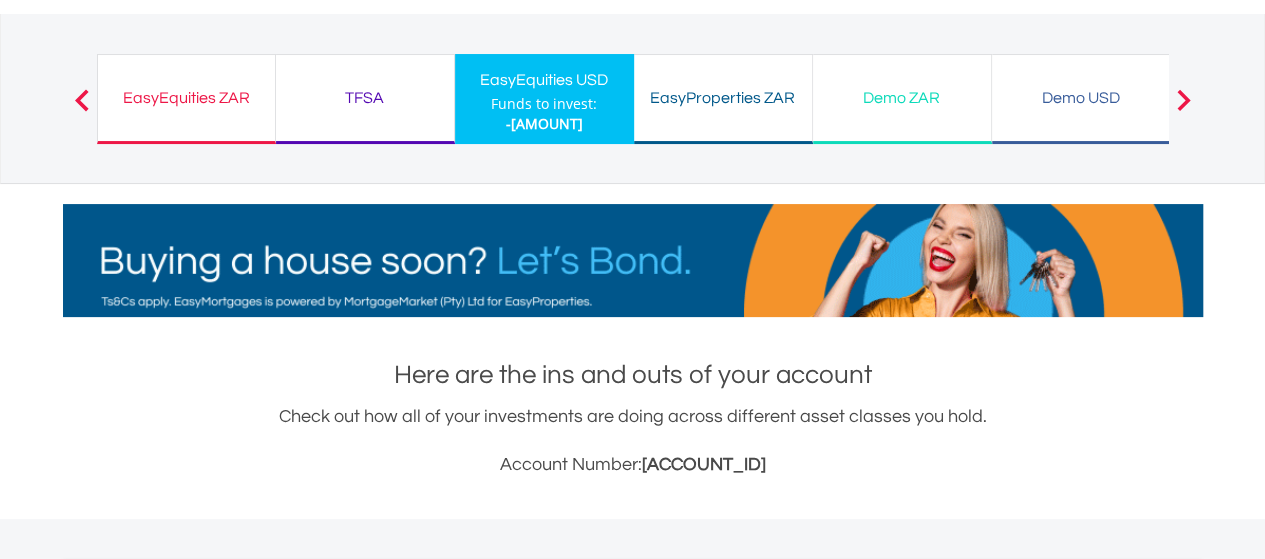 click on "EasyEquities ZAR" at bounding box center [186, 98] 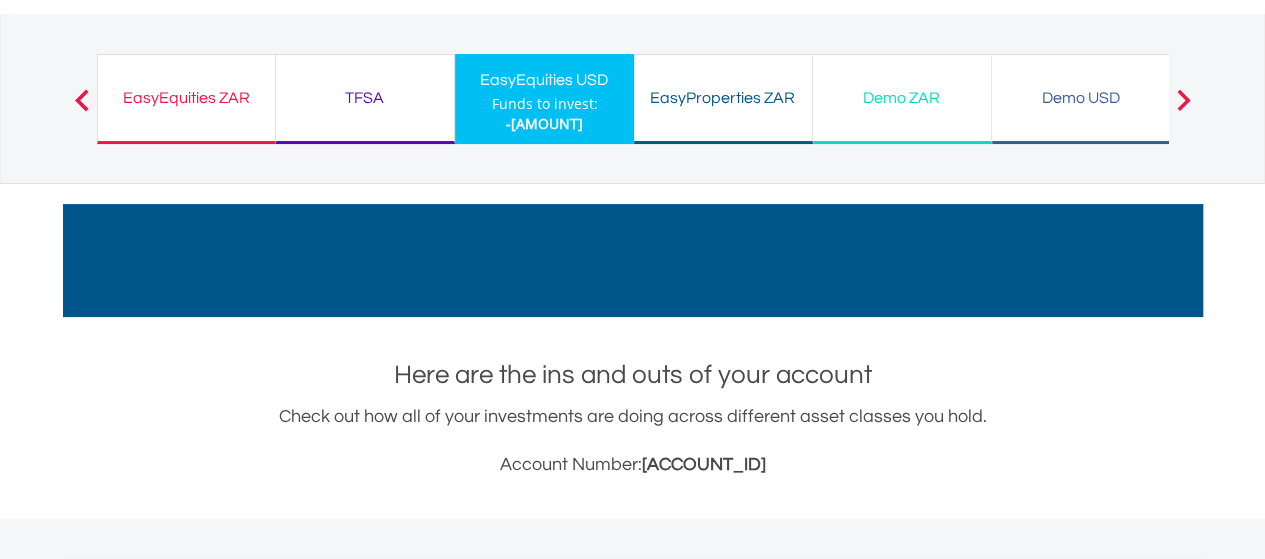 click on "EasyEquities ZAR" at bounding box center (186, 98) 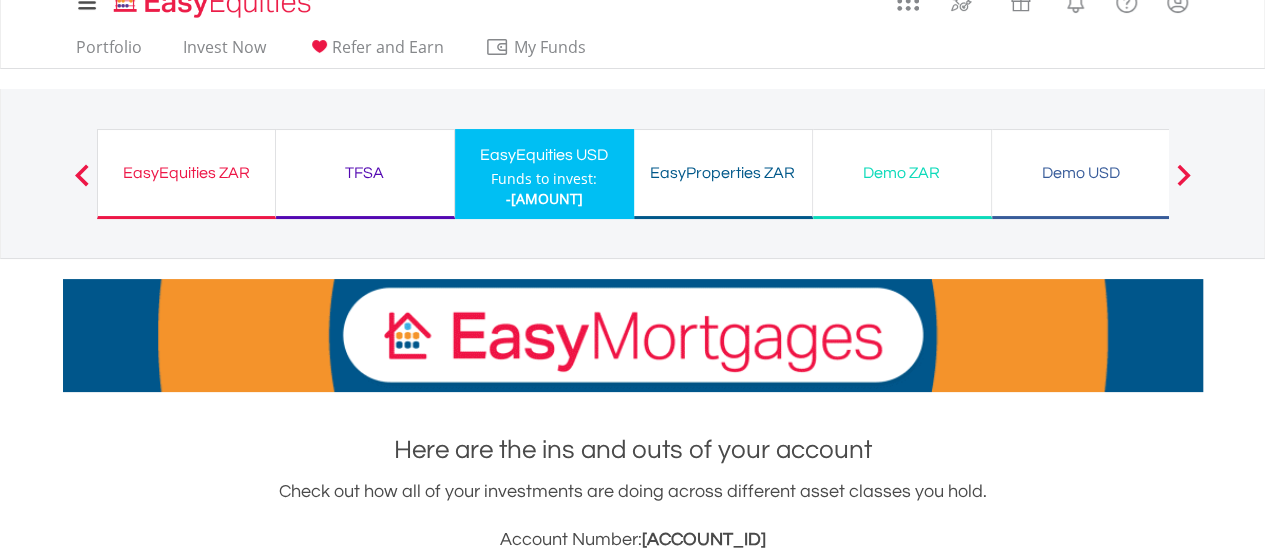 scroll, scrollTop: 0, scrollLeft: 0, axis: both 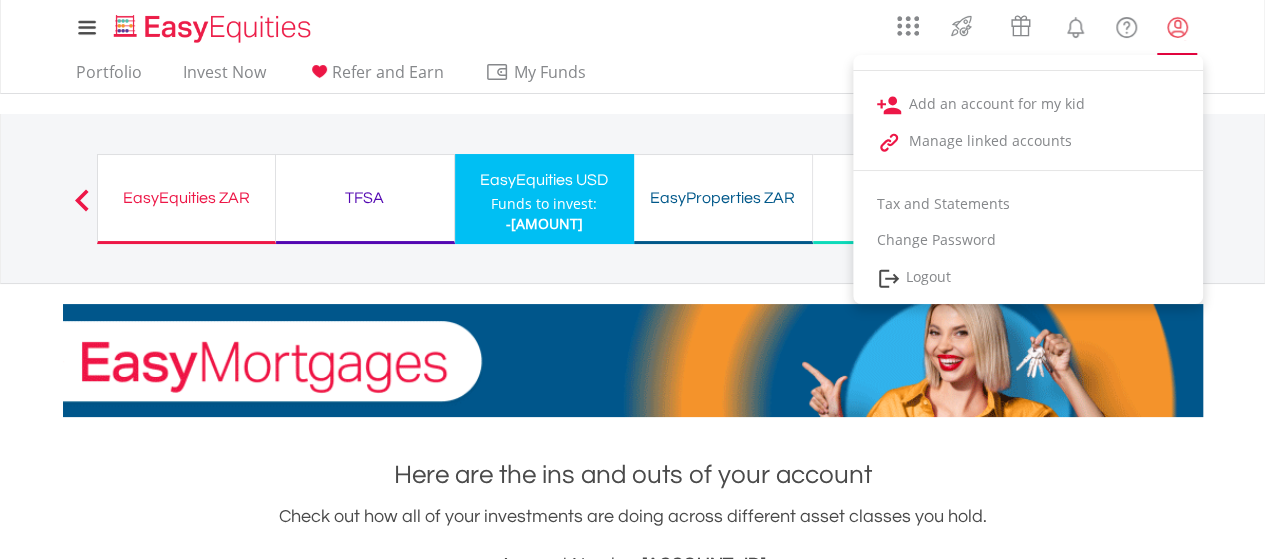 click at bounding box center (1177, 27) 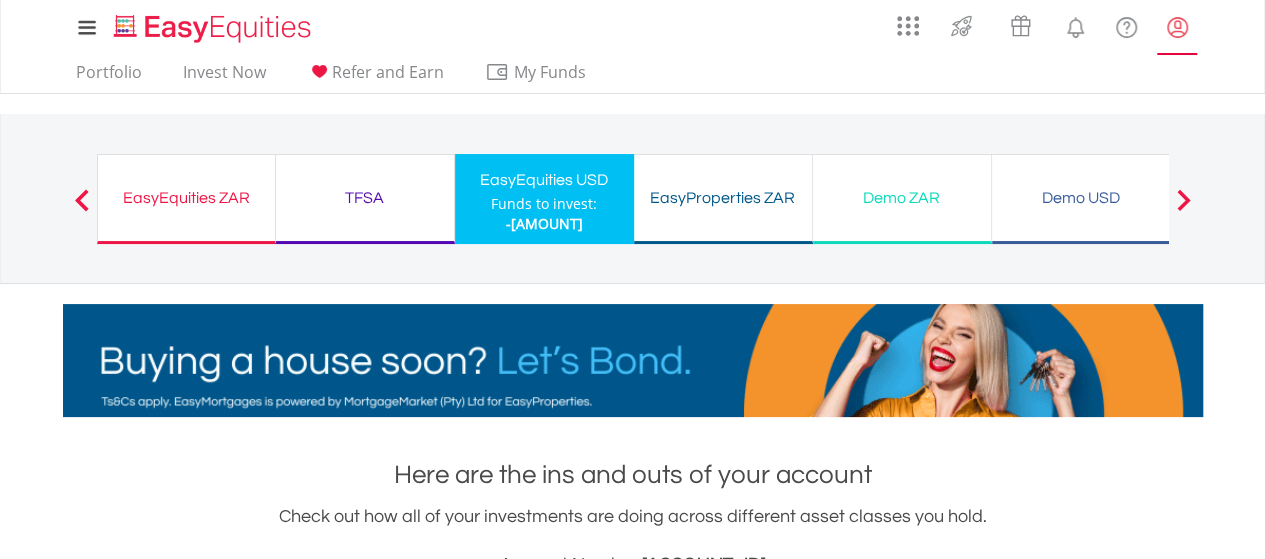 click at bounding box center [1177, 27] 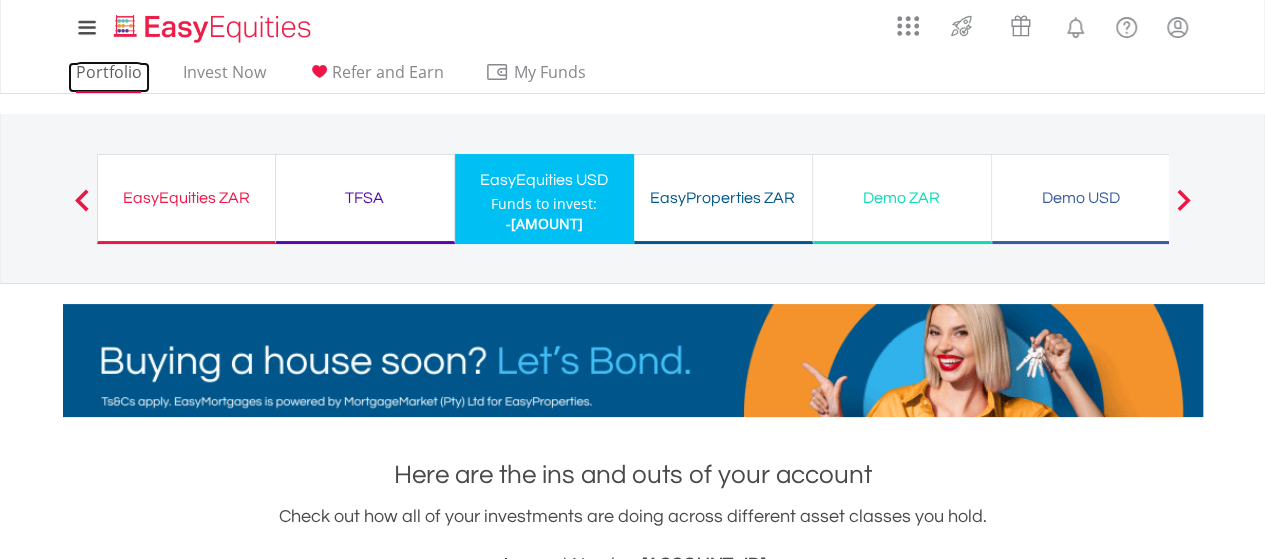 click on "Portfolio" at bounding box center [109, 77] 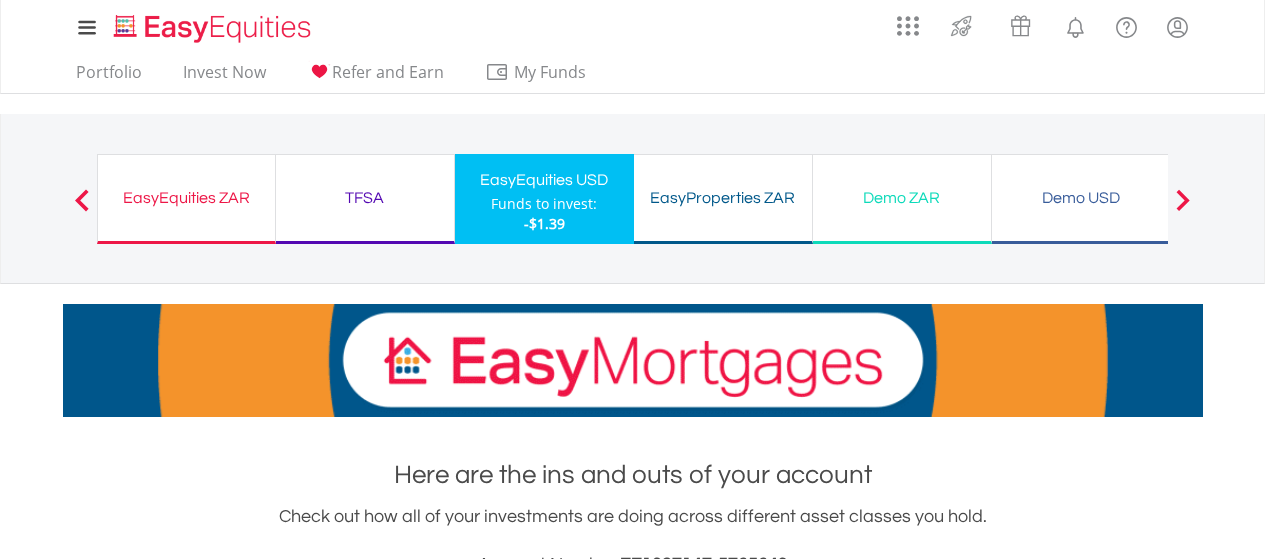scroll, scrollTop: 0, scrollLeft: 0, axis: both 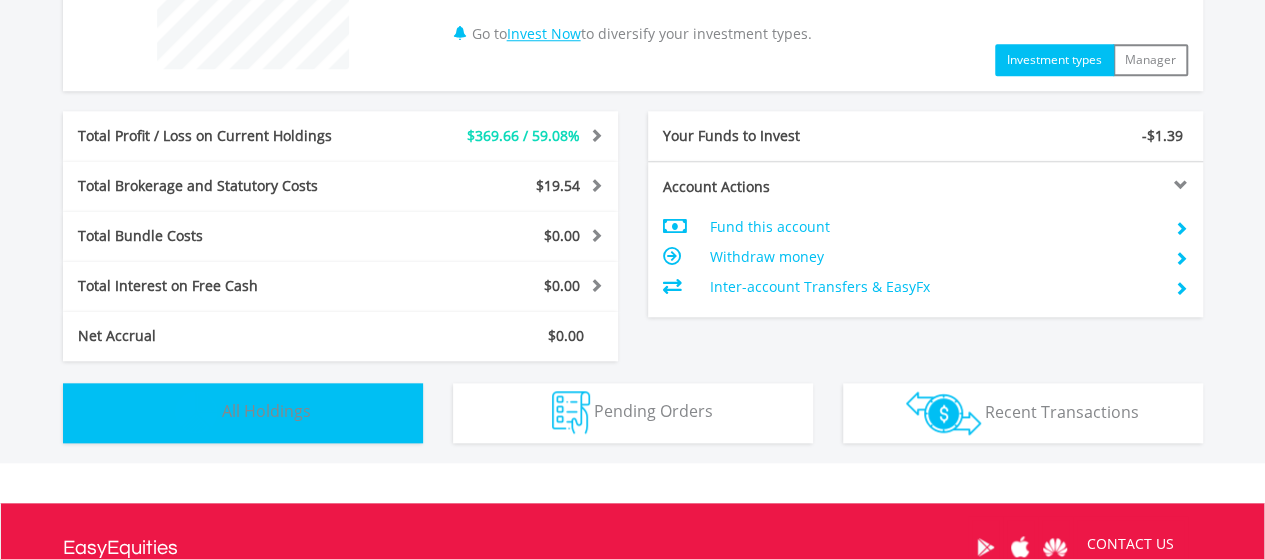 click on "All Holdings" at bounding box center (266, 411) 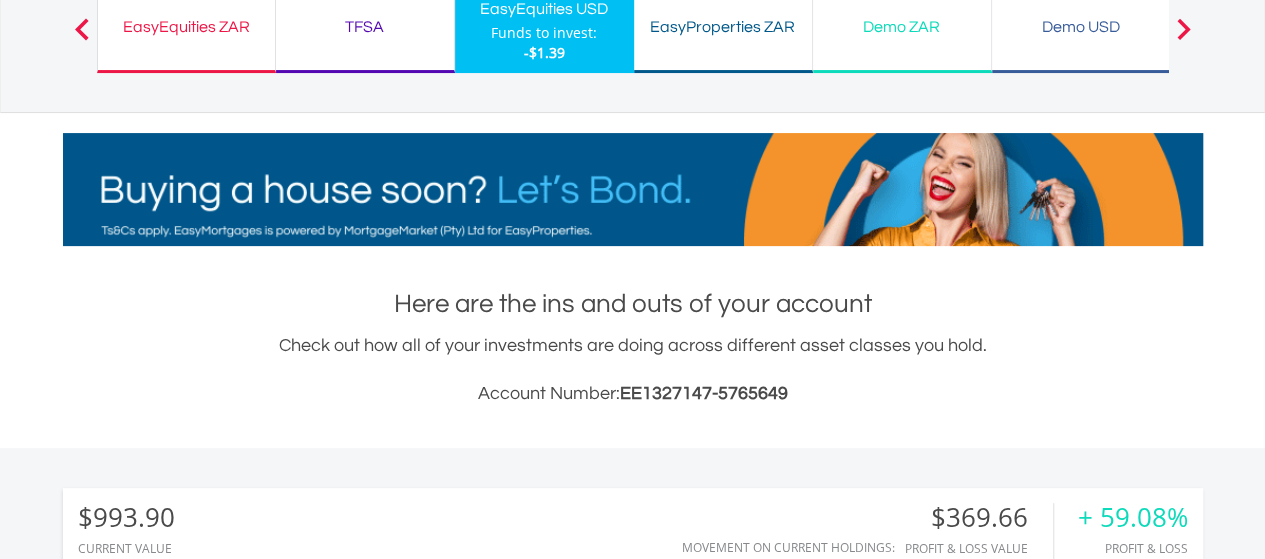 scroll, scrollTop: 0, scrollLeft: 0, axis: both 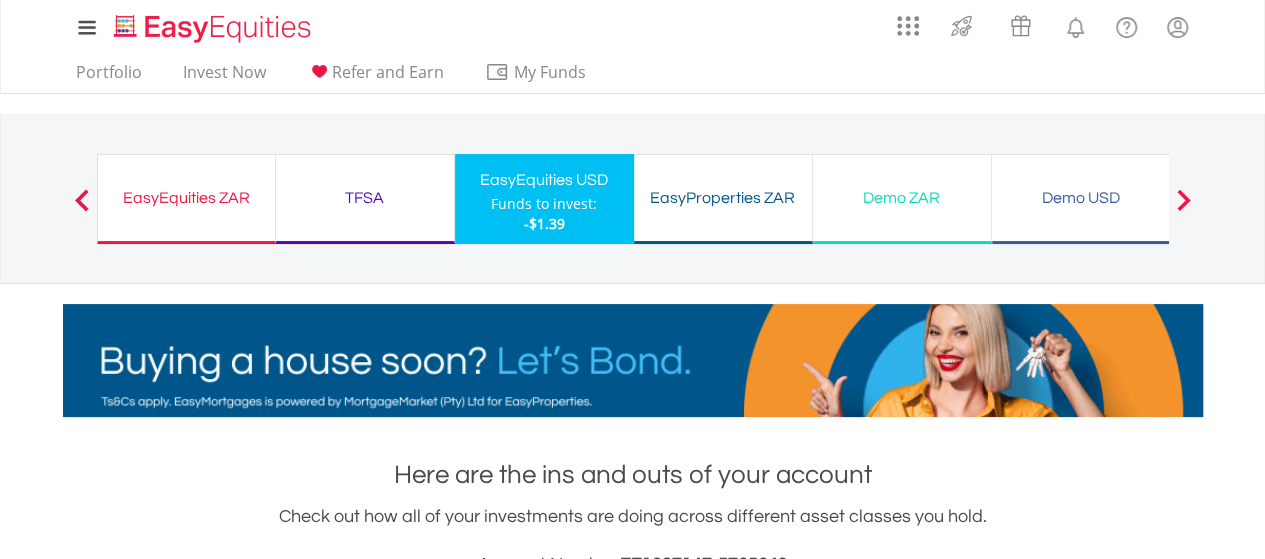 click at bounding box center [1183, 200] 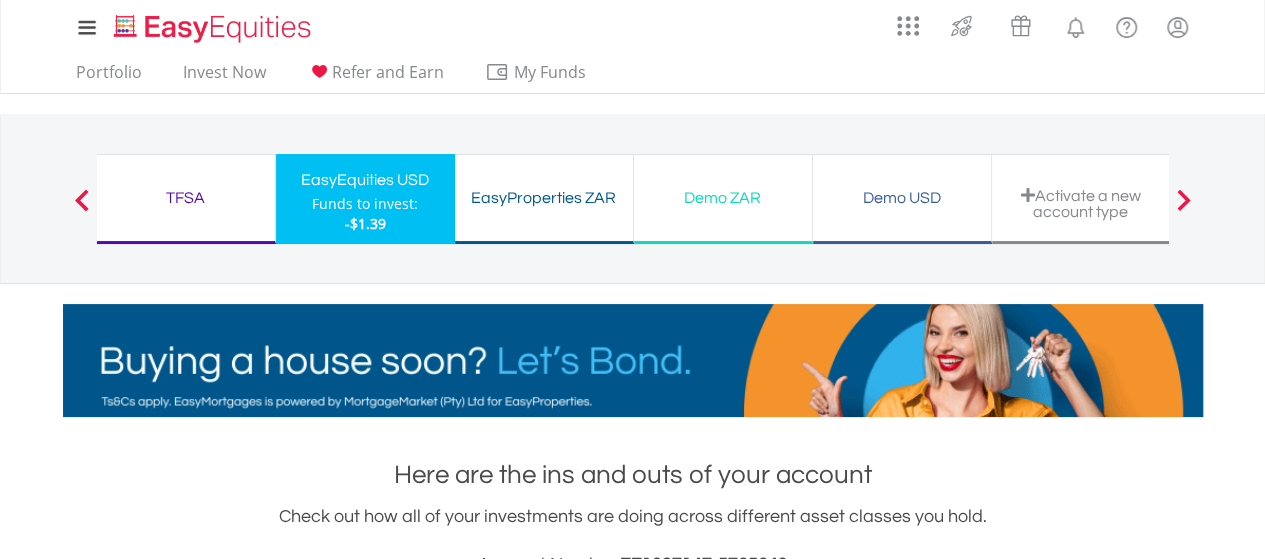 click on "Demo USD" at bounding box center (902, 198) 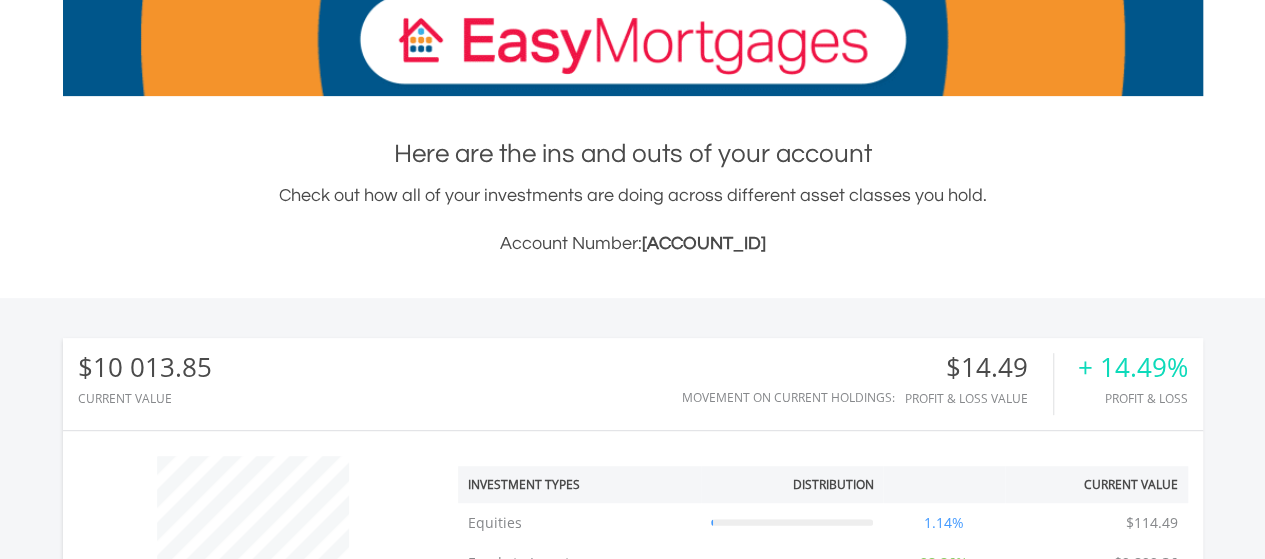 scroll, scrollTop: 612, scrollLeft: 0, axis: vertical 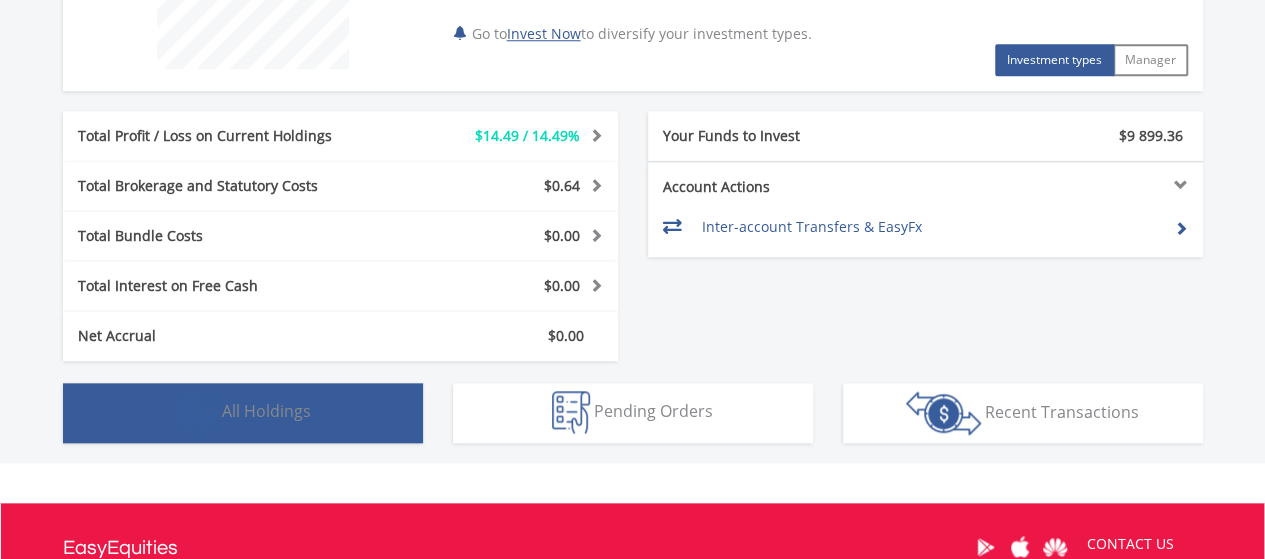 click on "All Holdings" at bounding box center [266, 411] 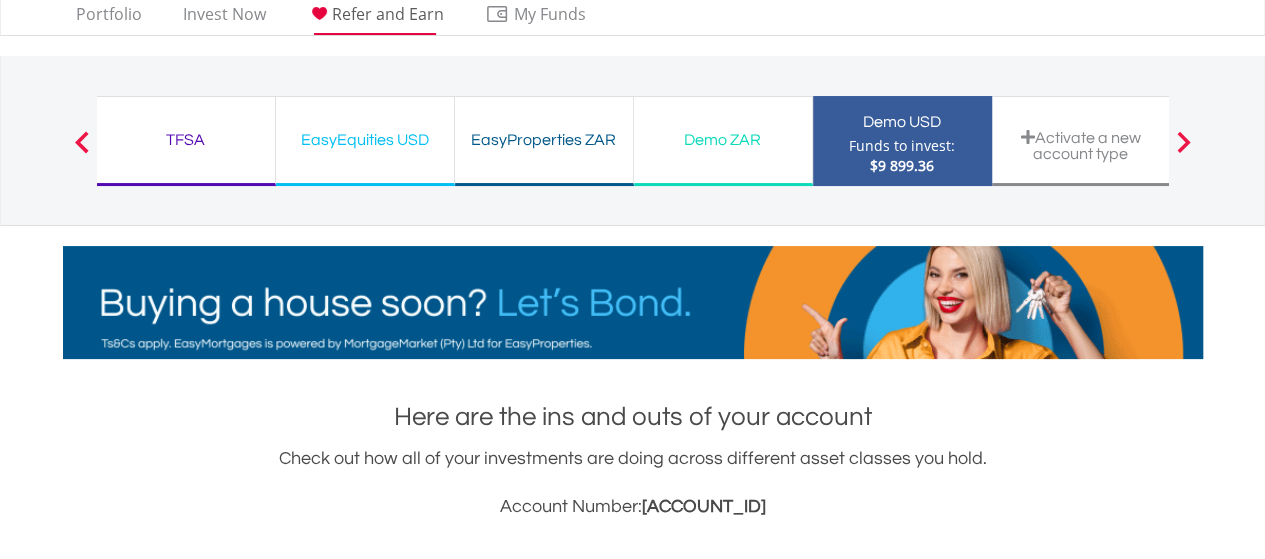 scroll, scrollTop: 0, scrollLeft: 0, axis: both 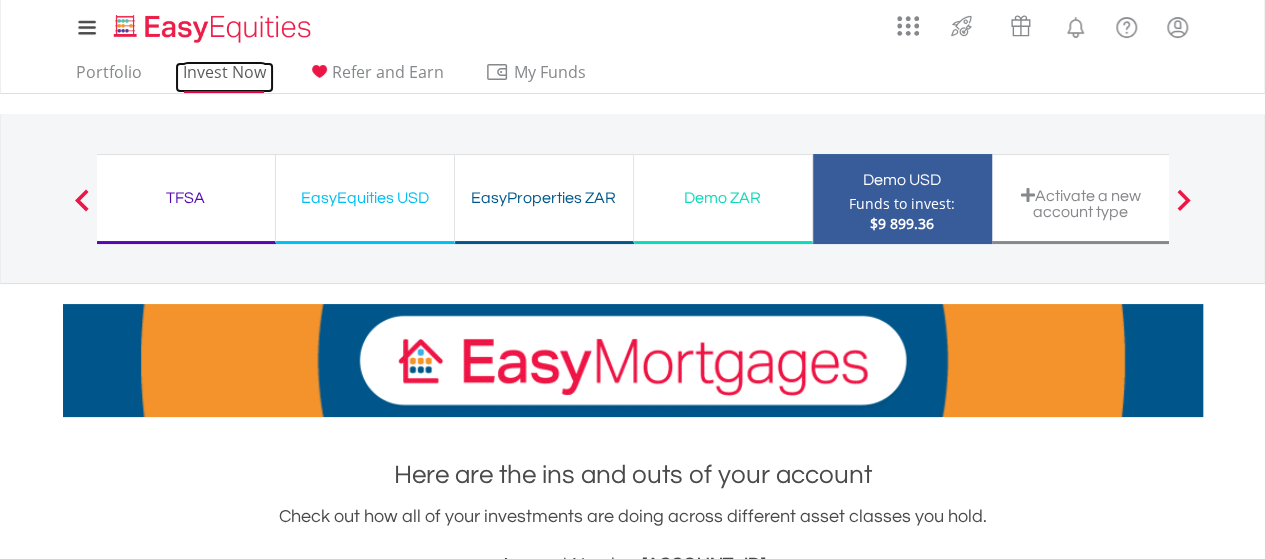 click on "Invest Now" at bounding box center (224, 77) 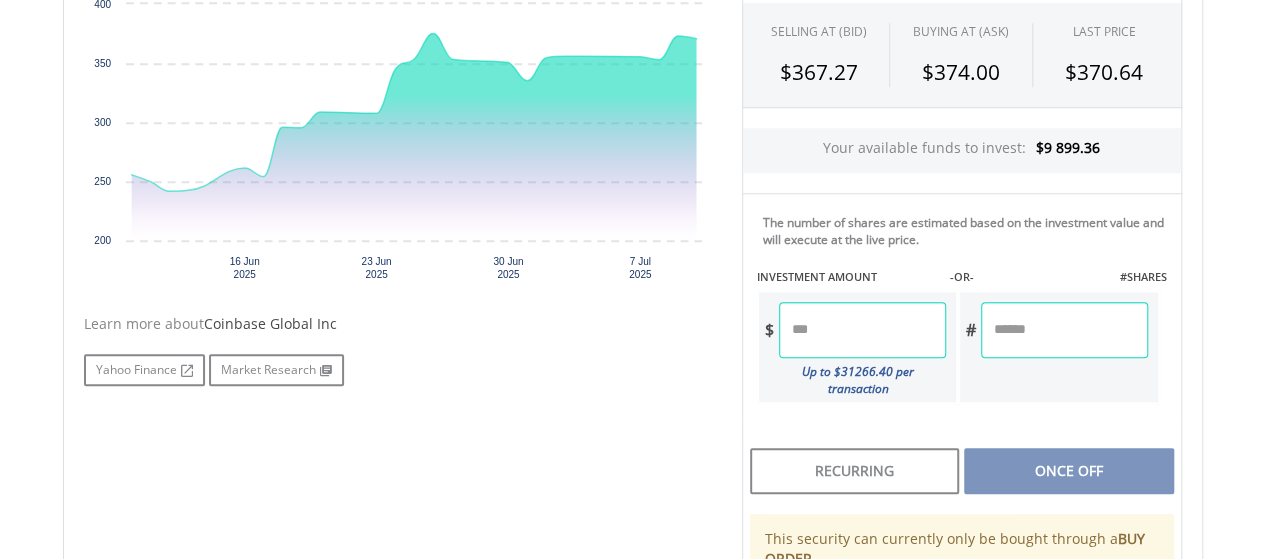 scroll, scrollTop: 800, scrollLeft: 0, axis: vertical 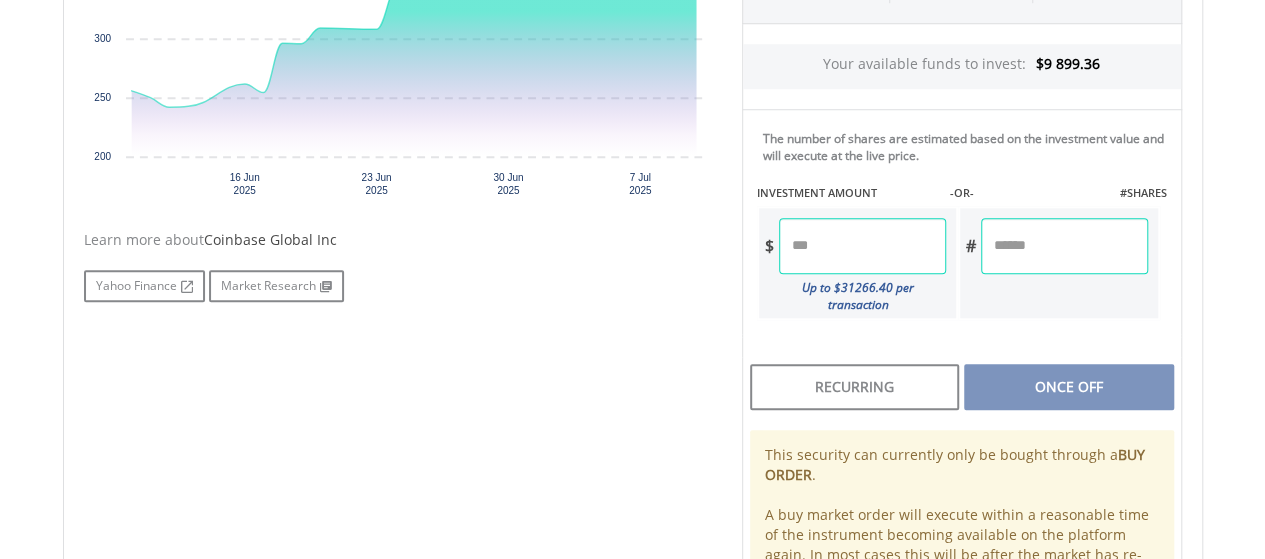 click at bounding box center [862, 246] 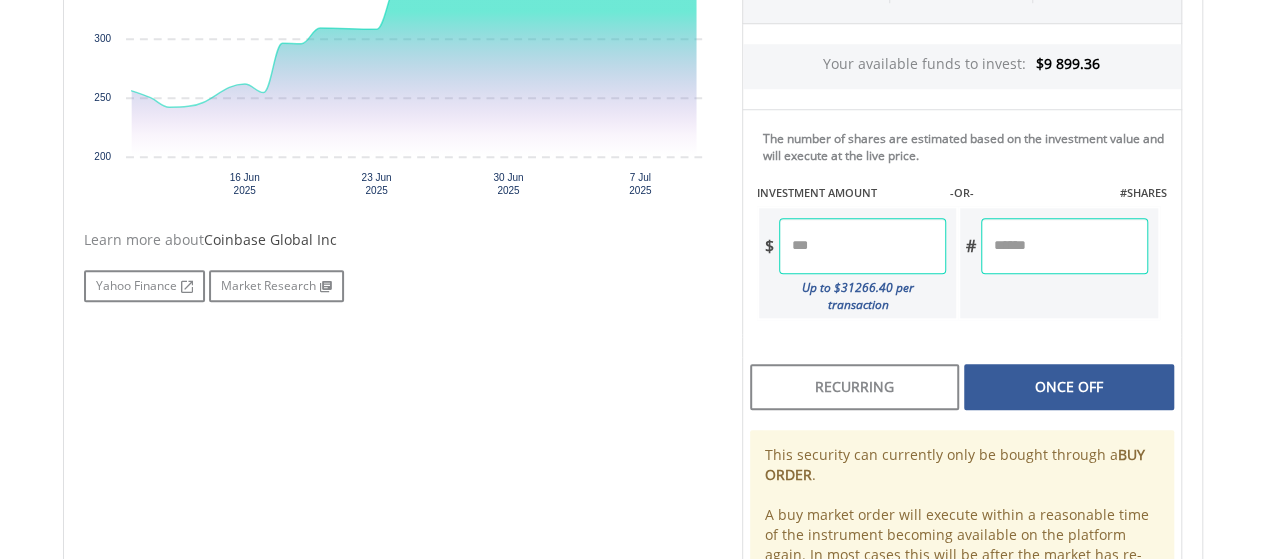 type on "***" 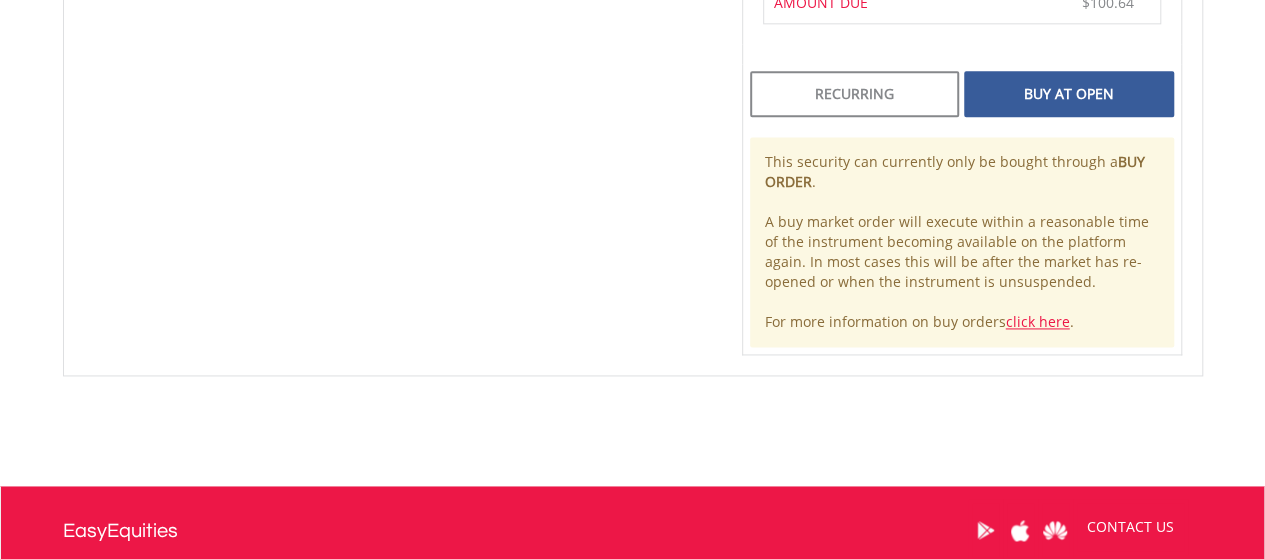 scroll, scrollTop: 1300, scrollLeft: 0, axis: vertical 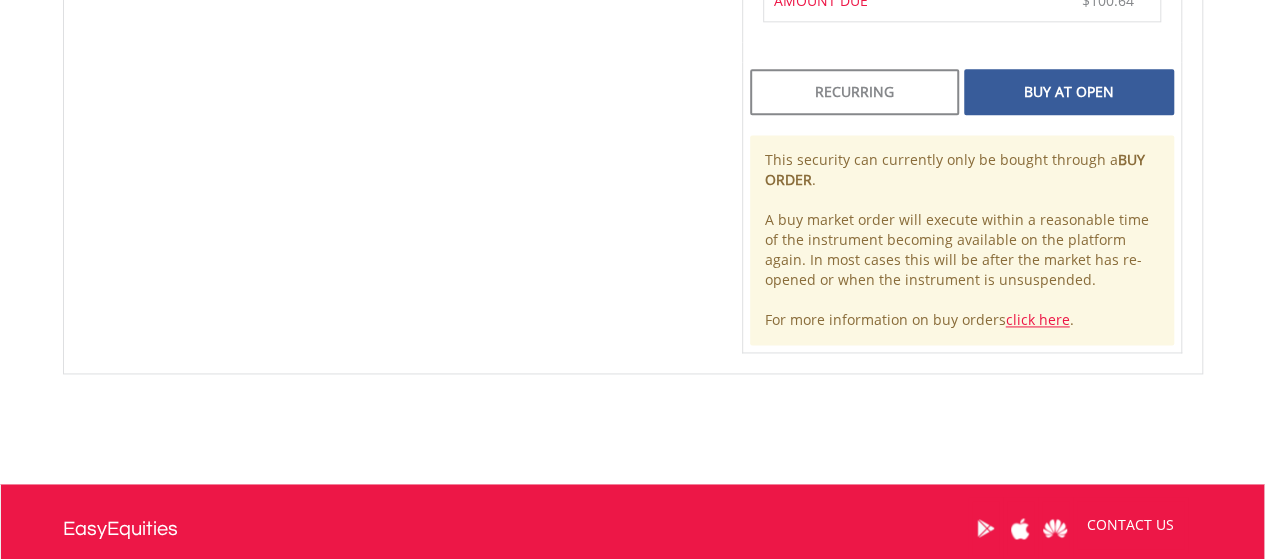 click on "Buy At Open" at bounding box center [1068, 92] 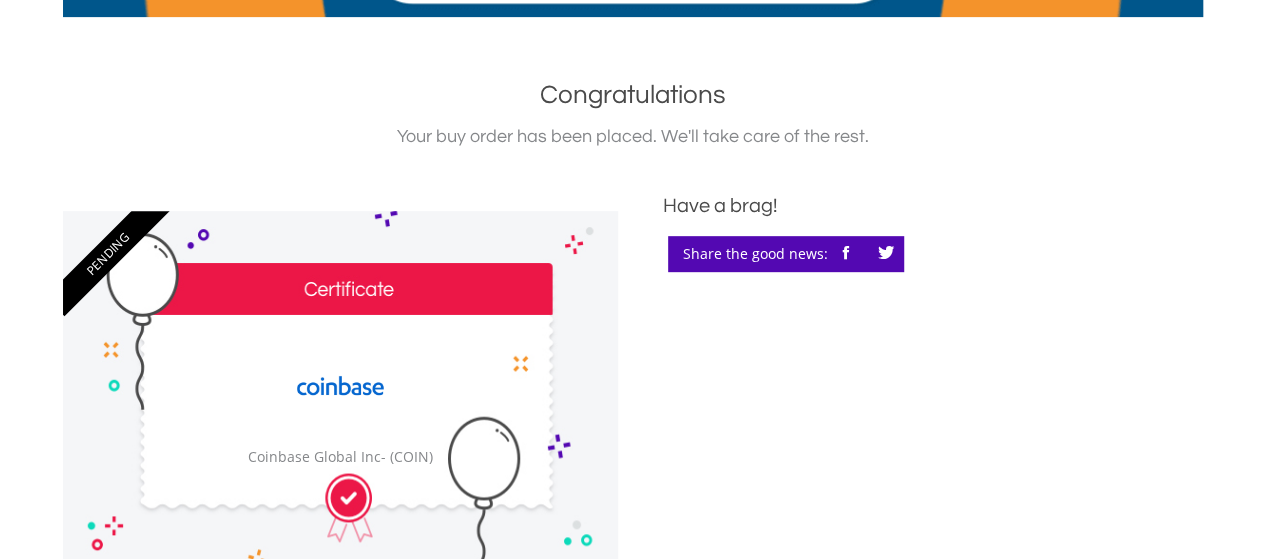 scroll, scrollTop: 800, scrollLeft: 0, axis: vertical 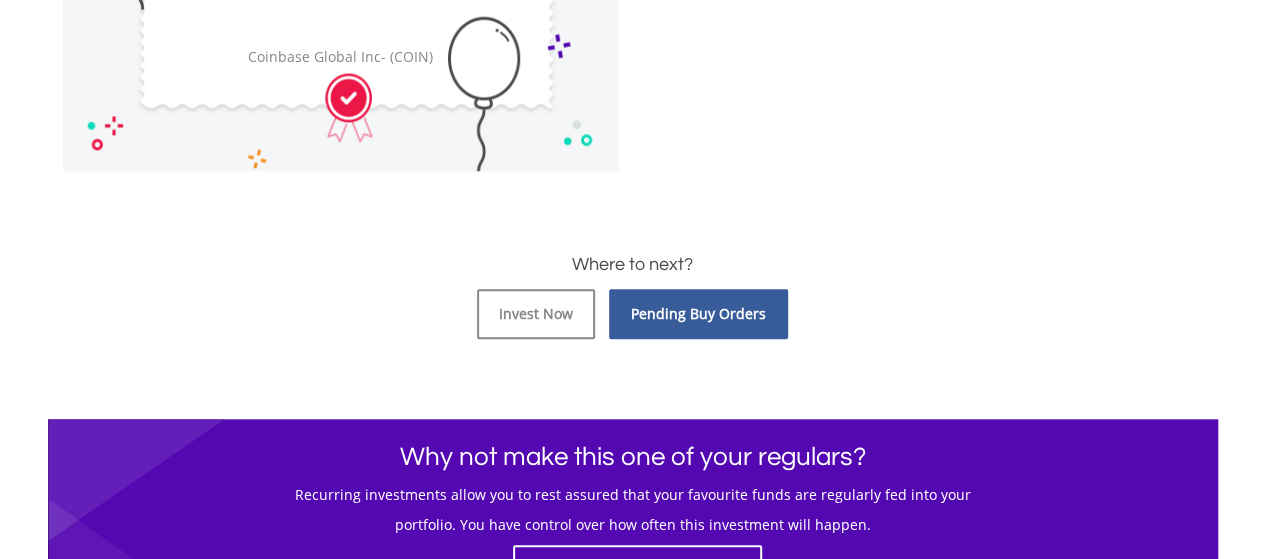 click on "Pending Buy Orders" at bounding box center [698, 314] 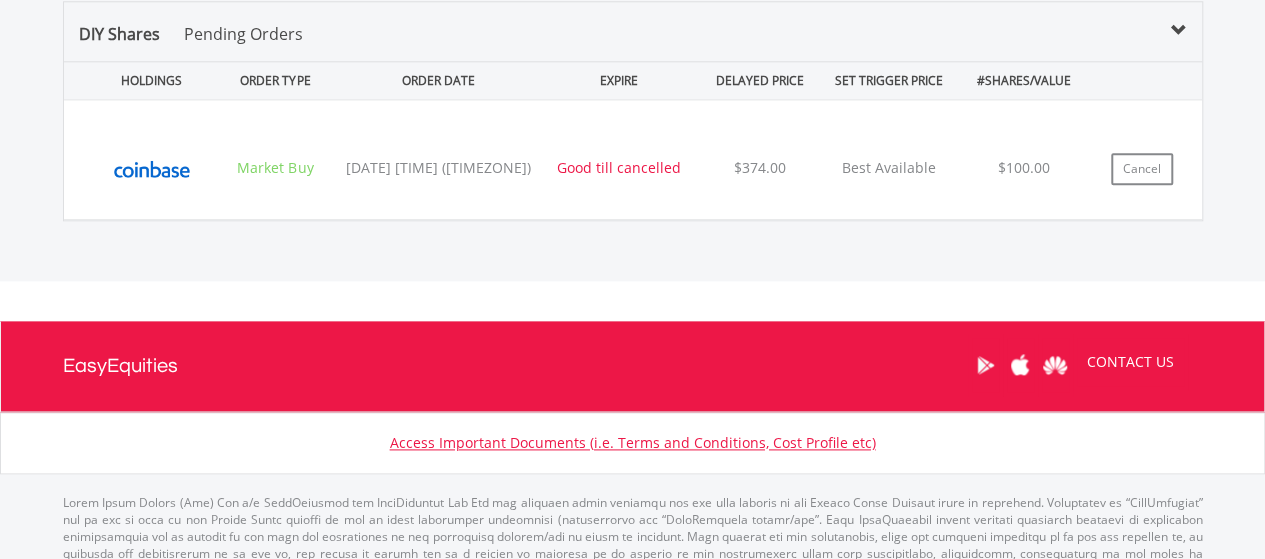 scroll, scrollTop: 1422, scrollLeft: 0, axis: vertical 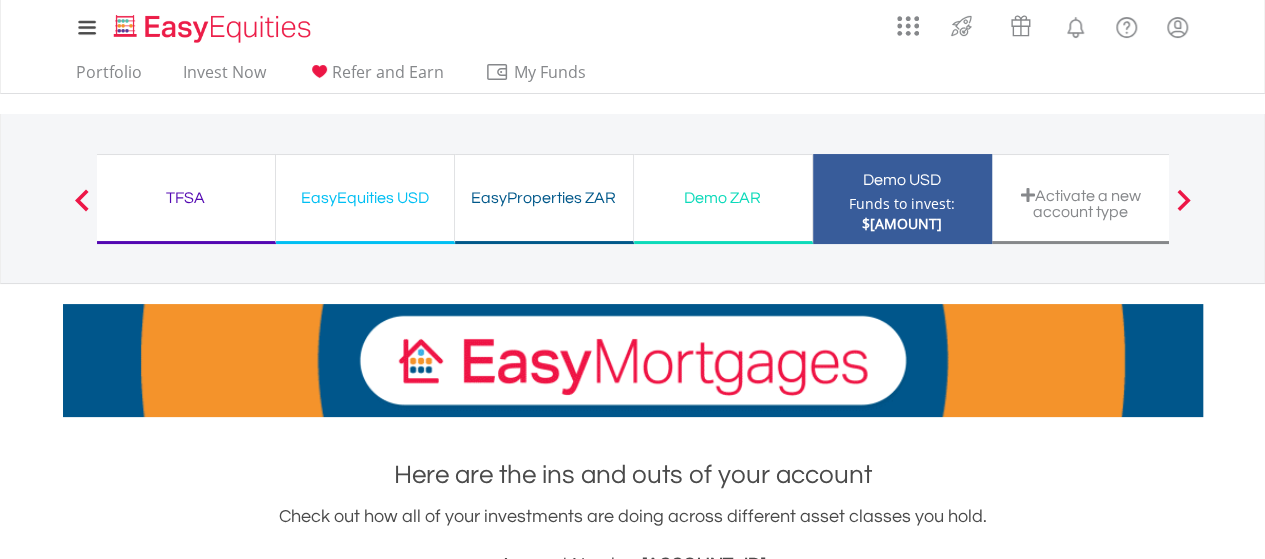 click at bounding box center [82, 200] 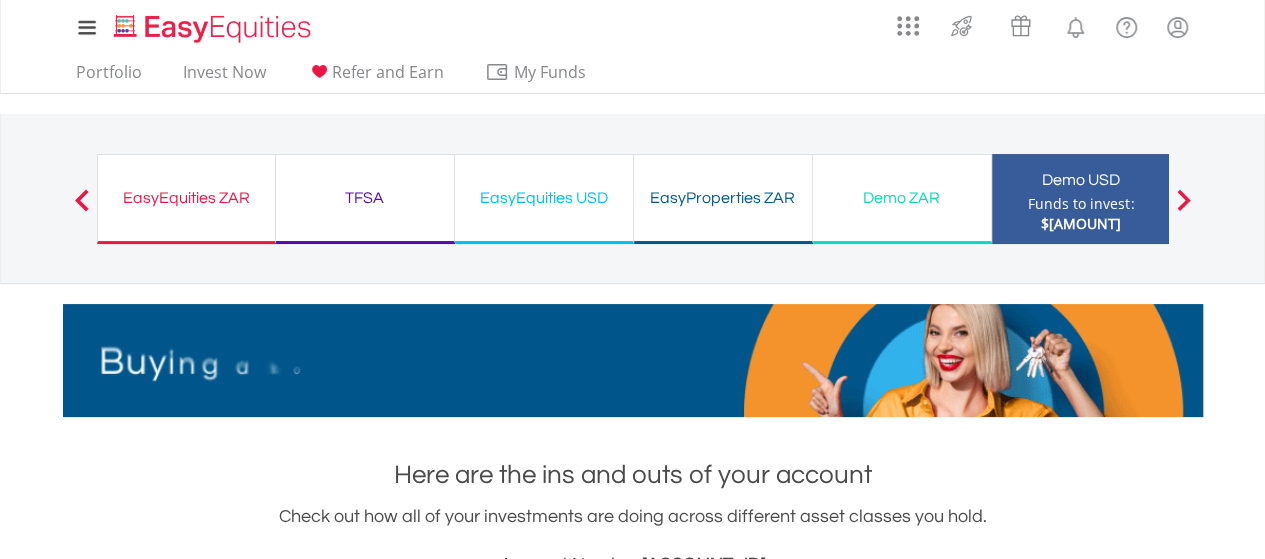 click at bounding box center [82, 200] 